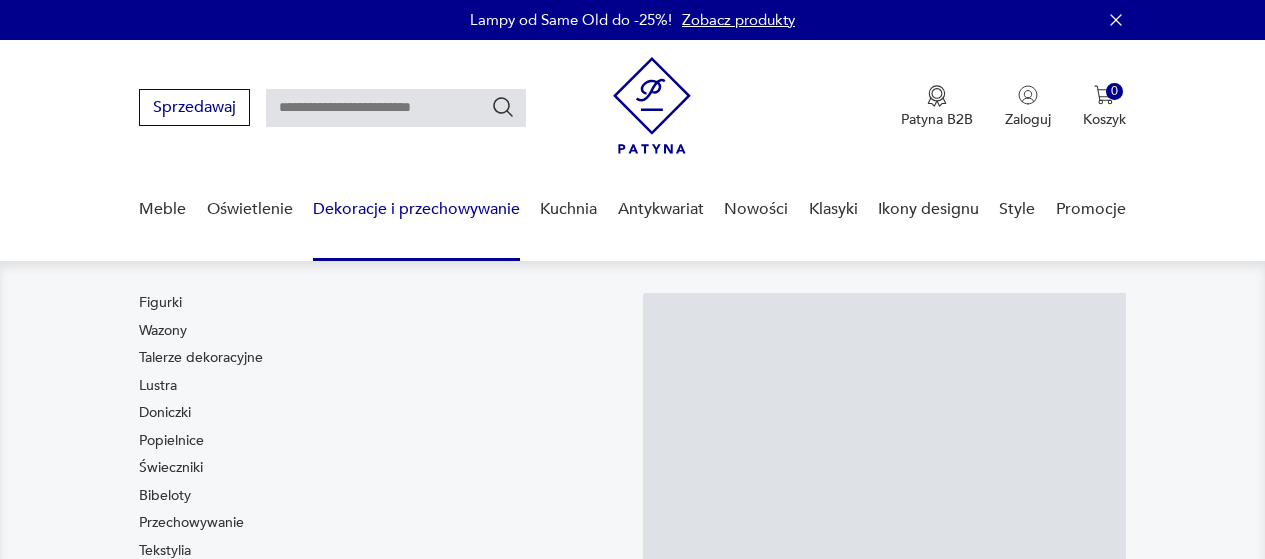 scroll, scrollTop: 0, scrollLeft: 0, axis: both 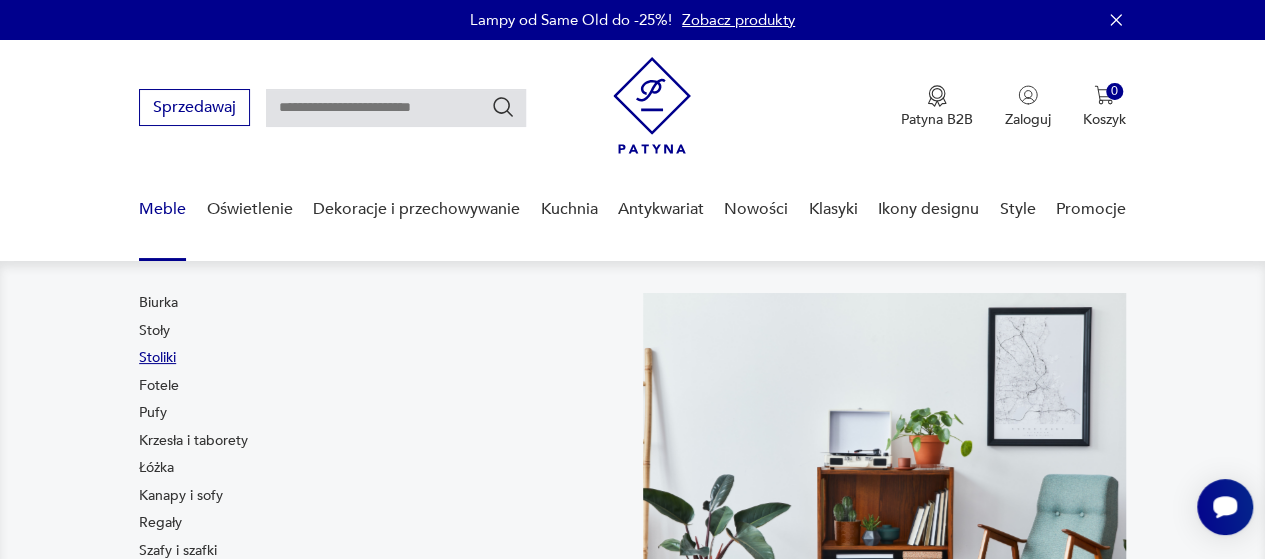 click on "Stoliki" at bounding box center (157, 358) 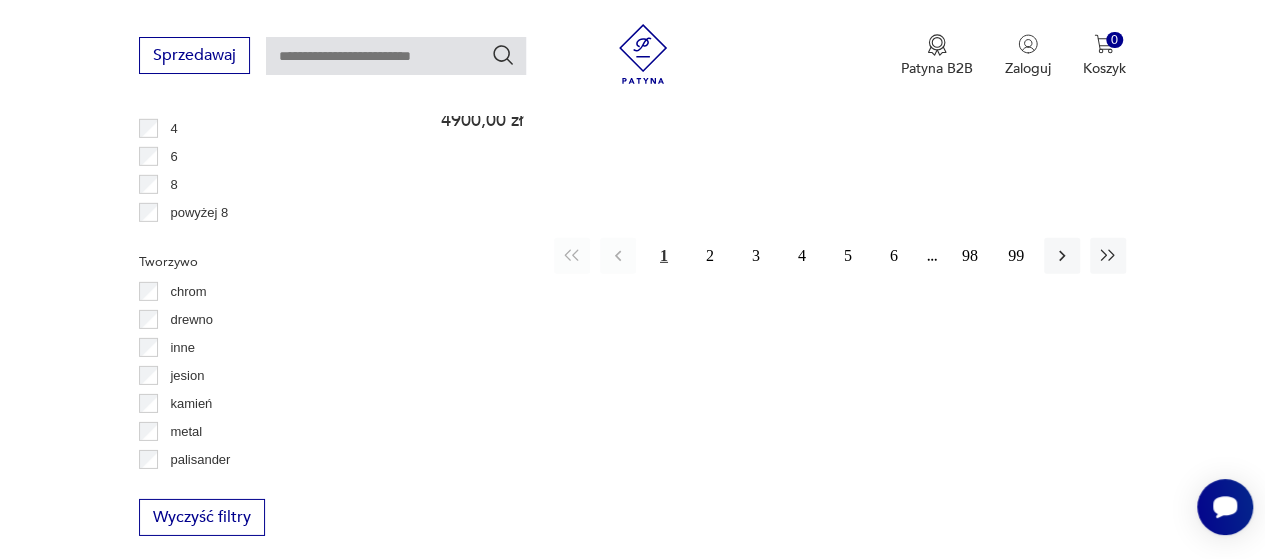 scroll, scrollTop: 3018, scrollLeft: 0, axis: vertical 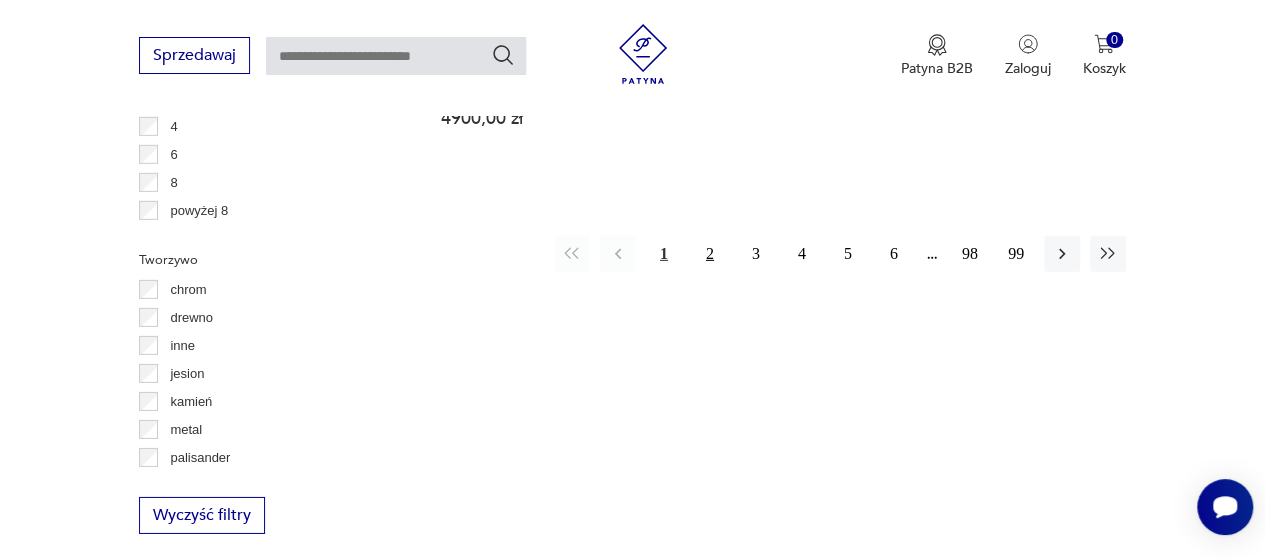 click on "2" at bounding box center (710, 254) 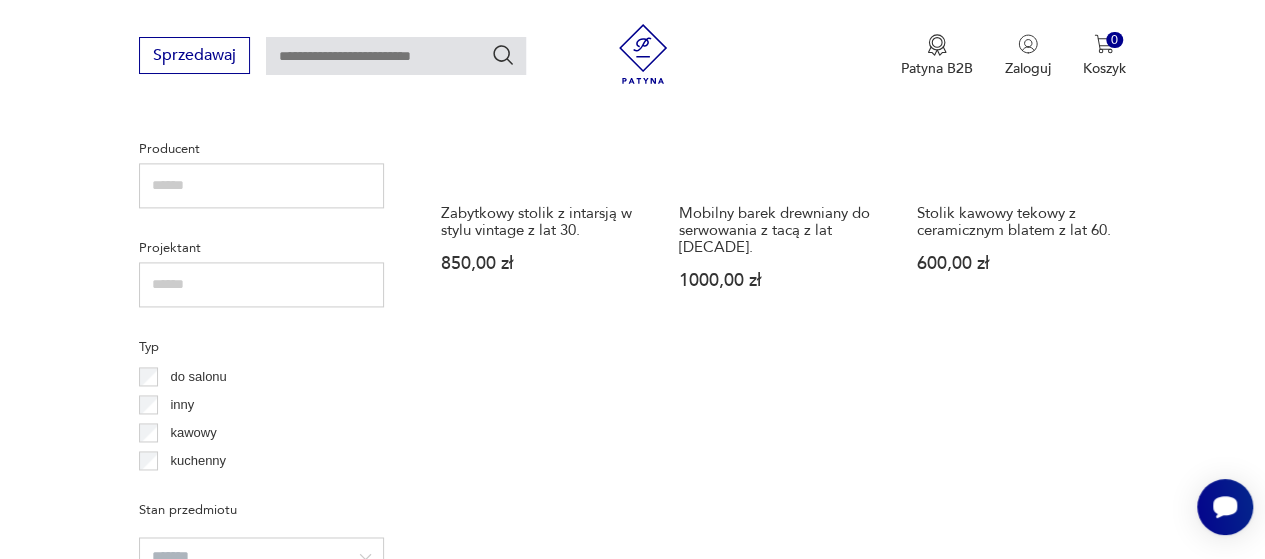 scroll, scrollTop: 1256, scrollLeft: 0, axis: vertical 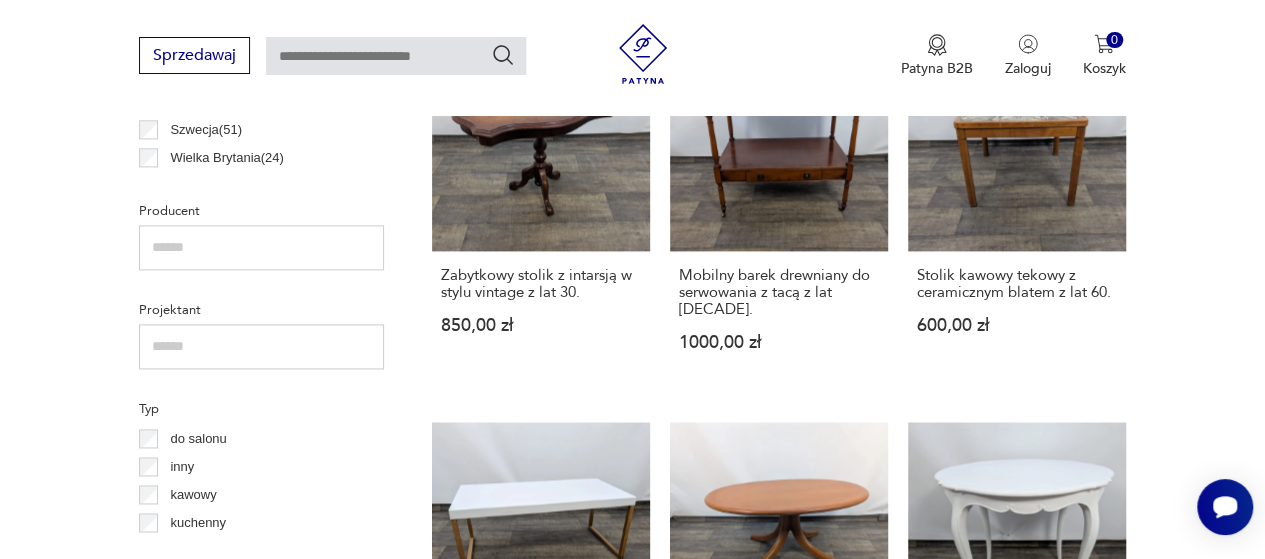 click at bounding box center (396, 56) 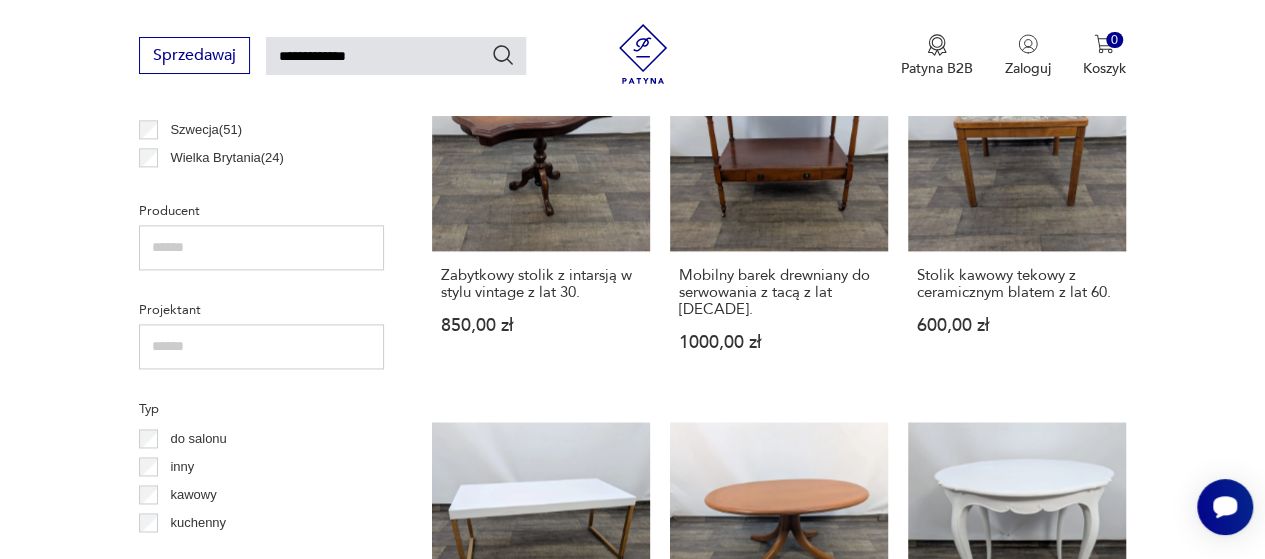 type on "**********" 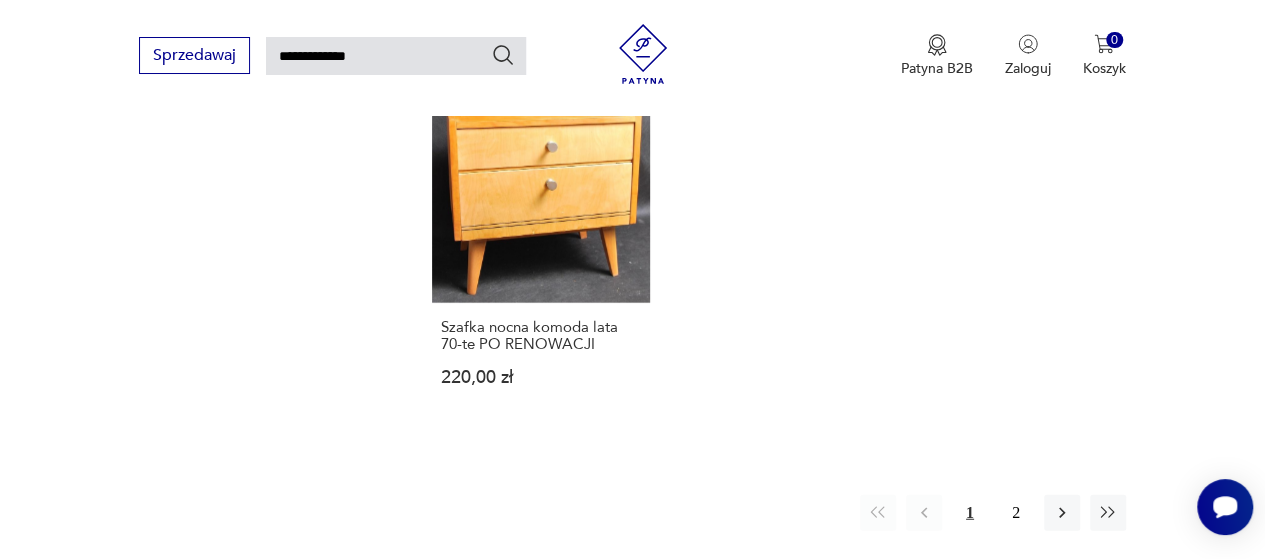 scroll, scrollTop: 2328, scrollLeft: 0, axis: vertical 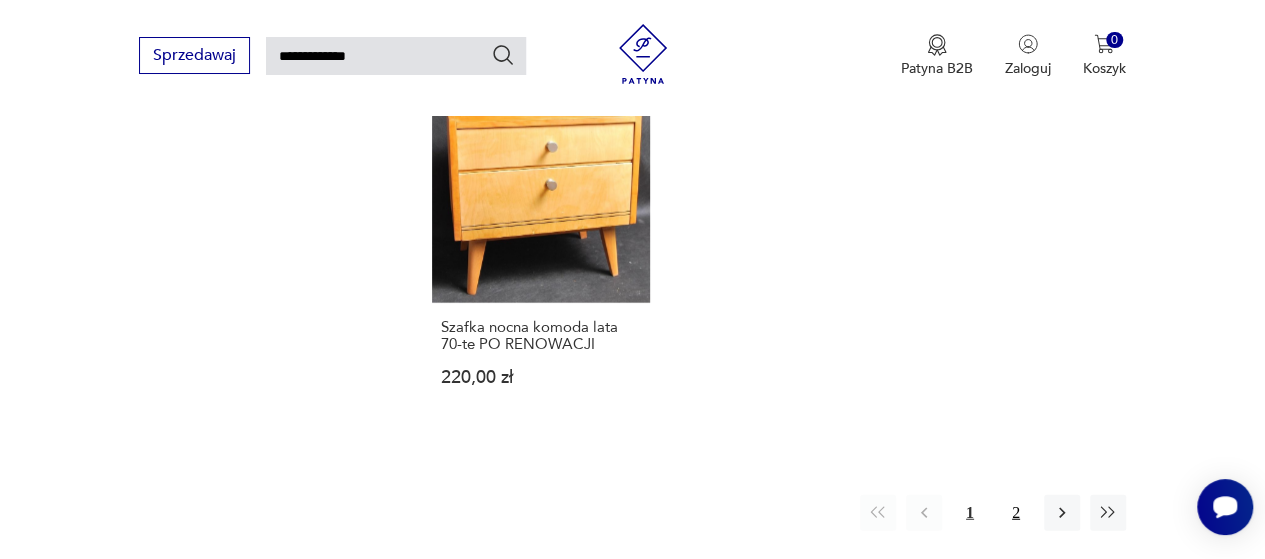 click on "2" at bounding box center (1016, 513) 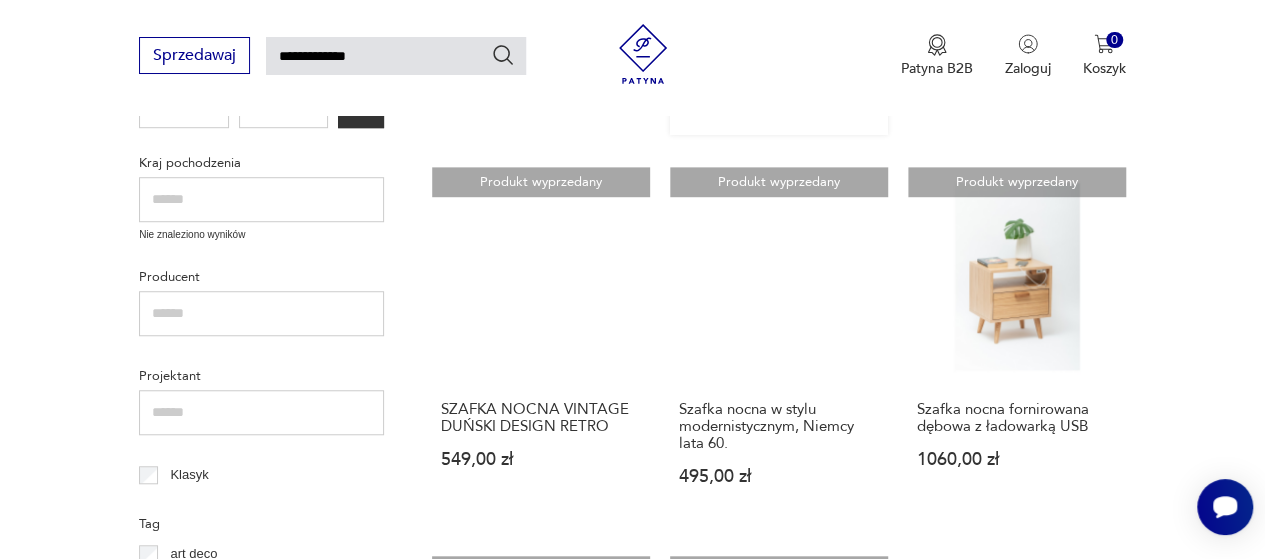 scroll, scrollTop: 0, scrollLeft: 0, axis: both 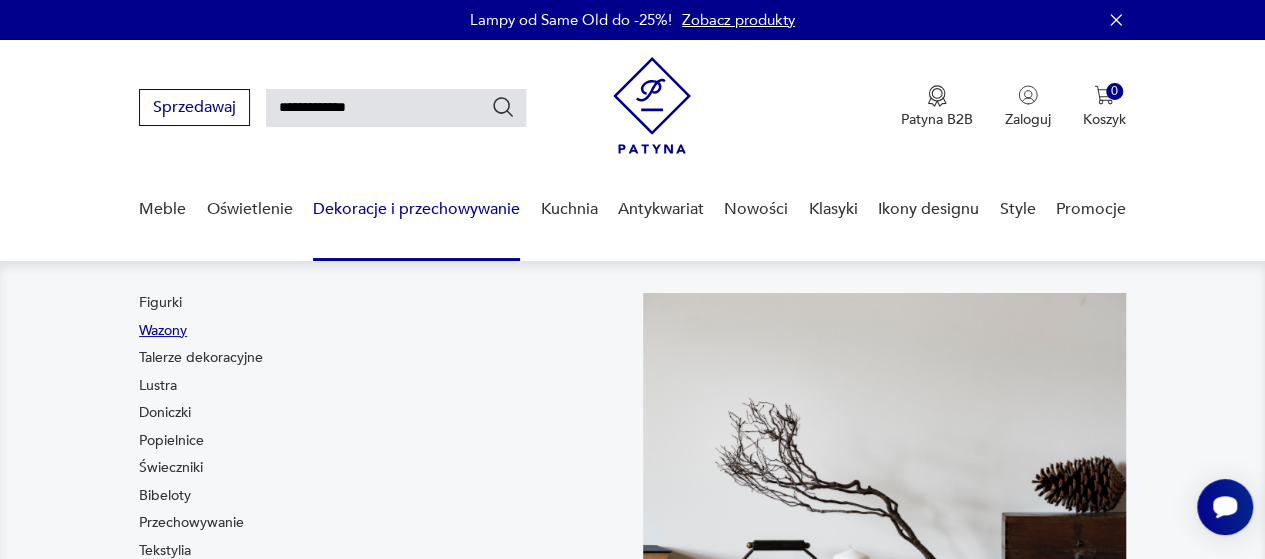 click on "Wazony" at bounding box center (163, 331) 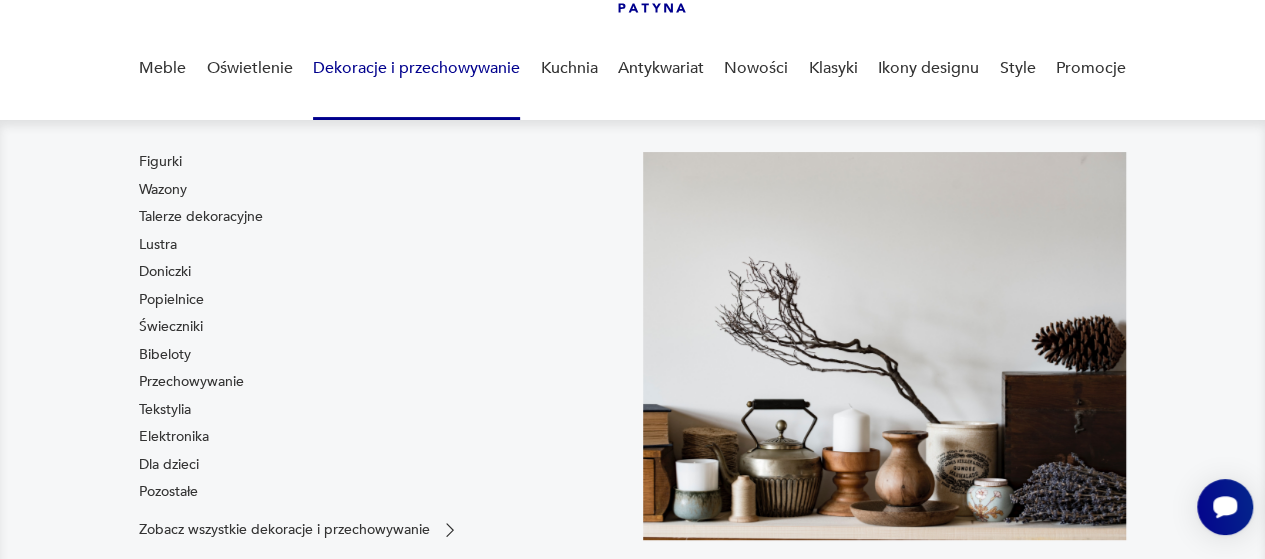 scroll, scrollTop: 0, scrollLeft: 0, axis: both 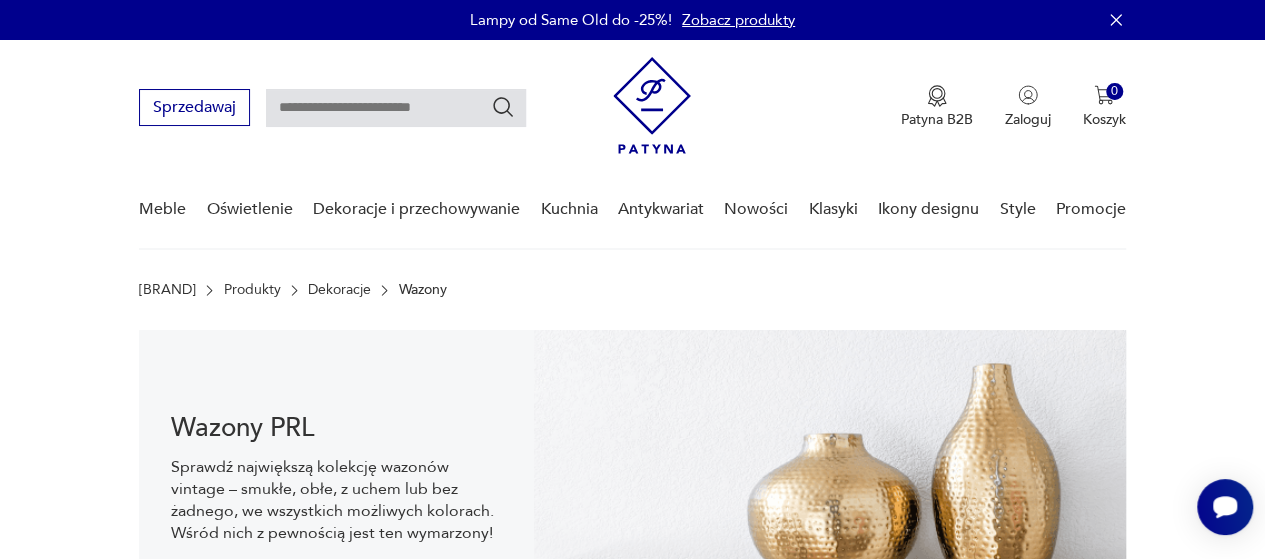 click at bounding box center [396, 108] 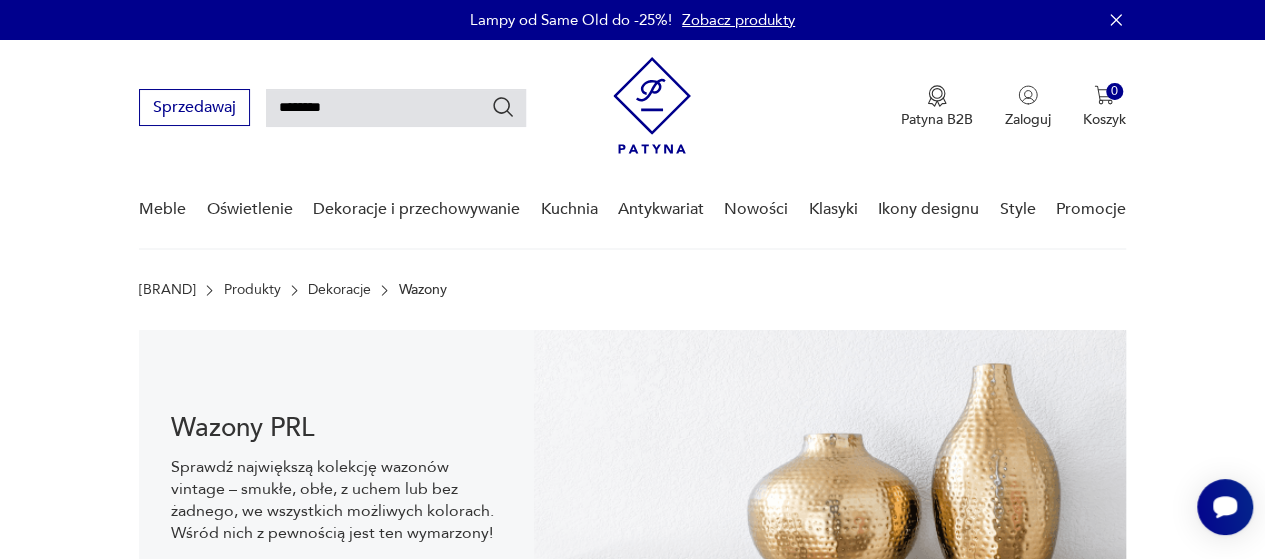 type on "********" 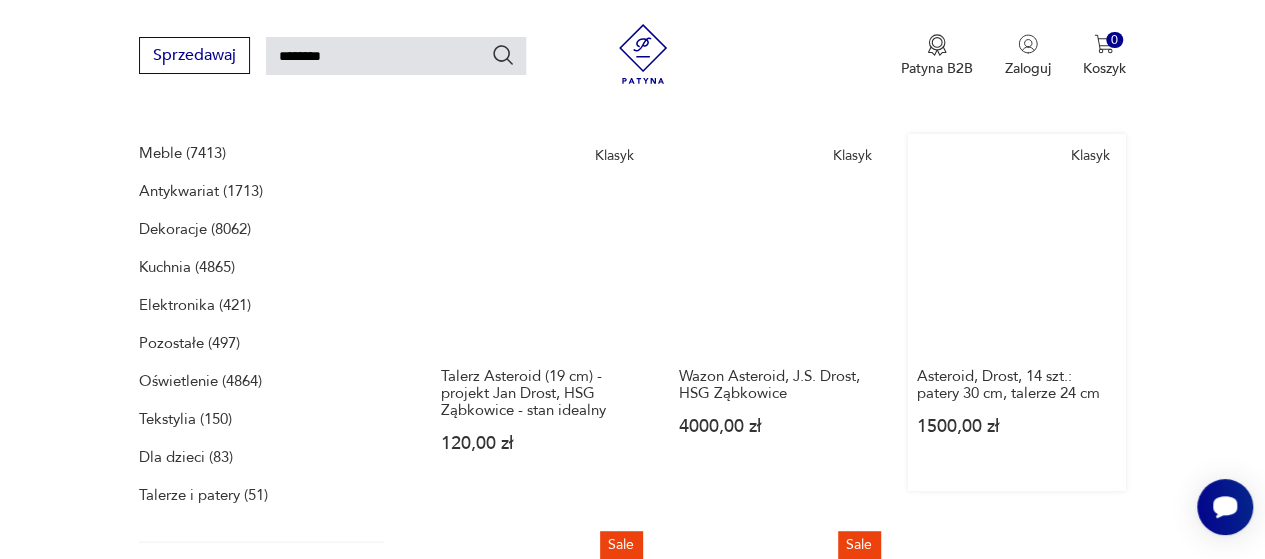 scroll, scrollTop: 306, scrollLeft: 0, axis: vertical 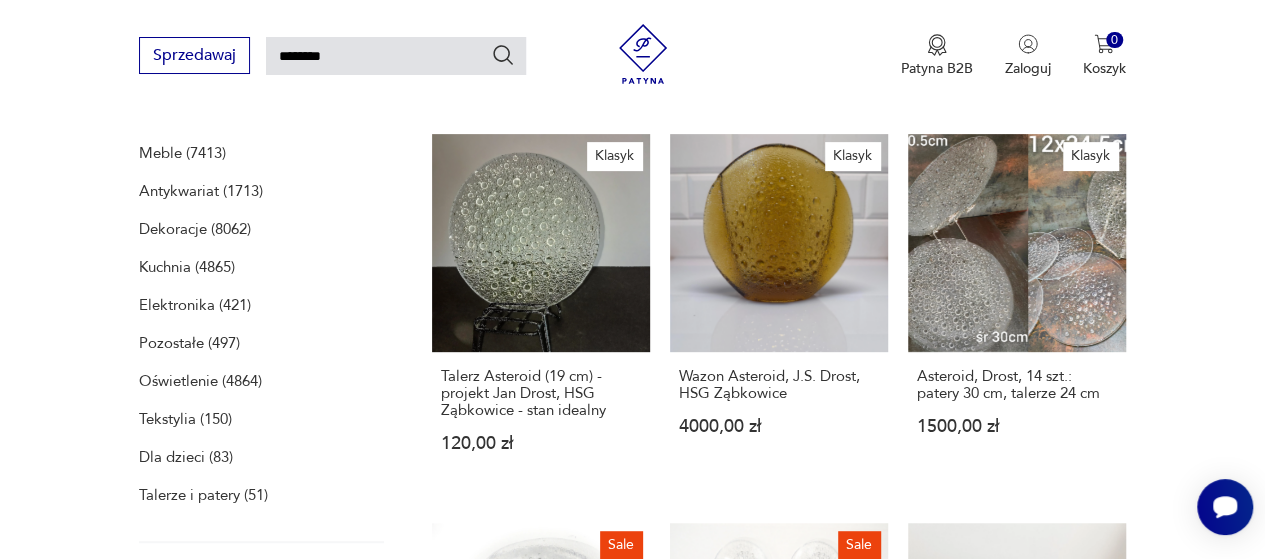 click on "********" at bounding box center [396, 56] 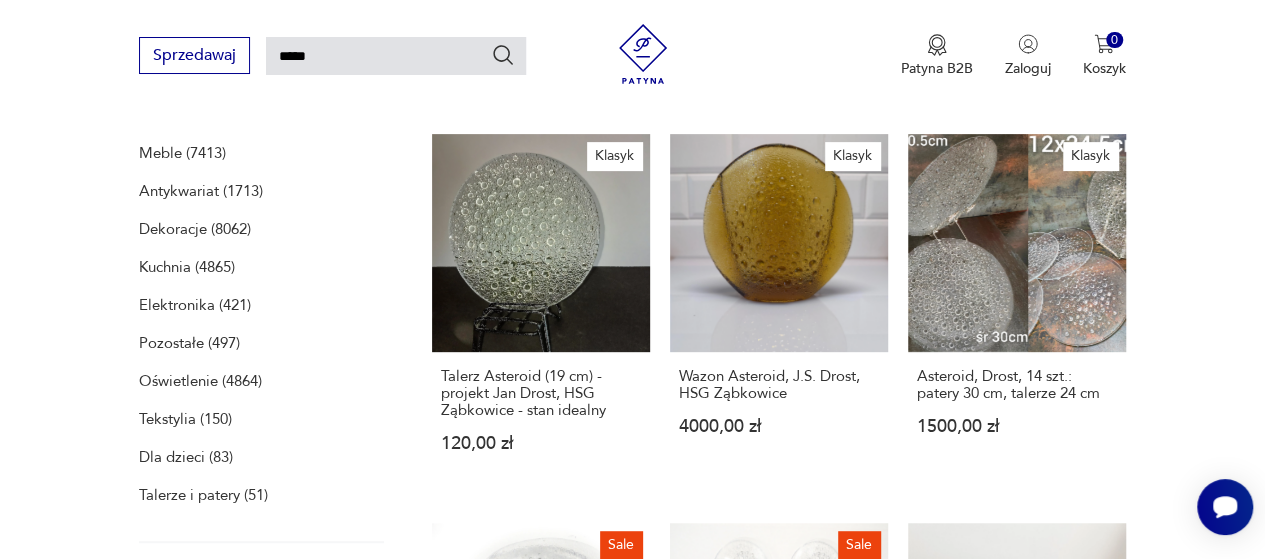 type on "*****" 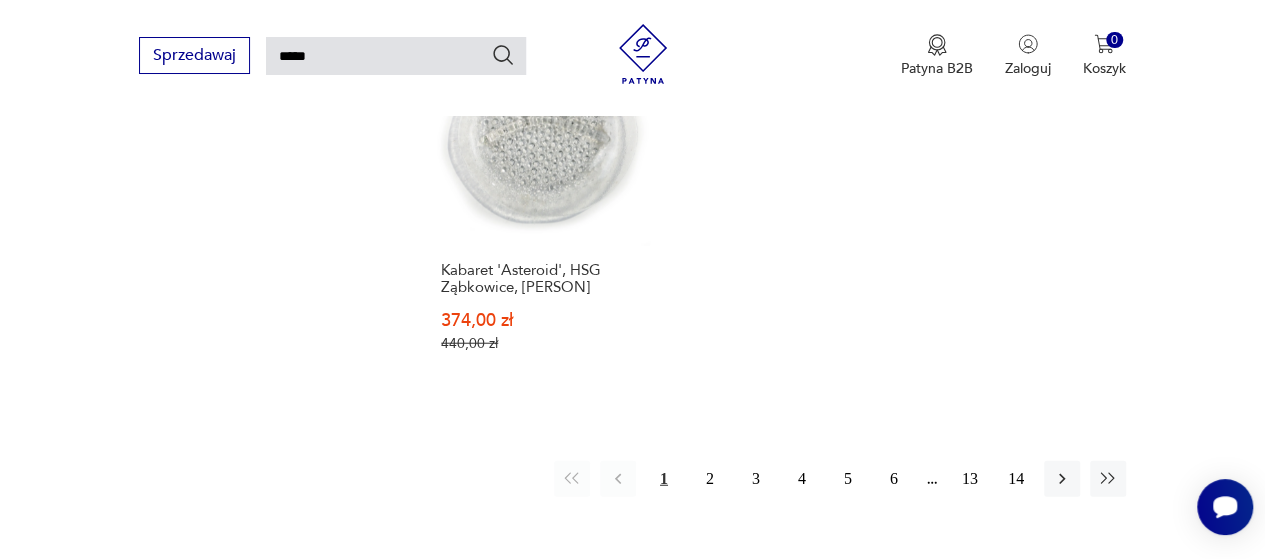 scroll, scrollTop: 2391, scrollLeft: 0, axis: vertical 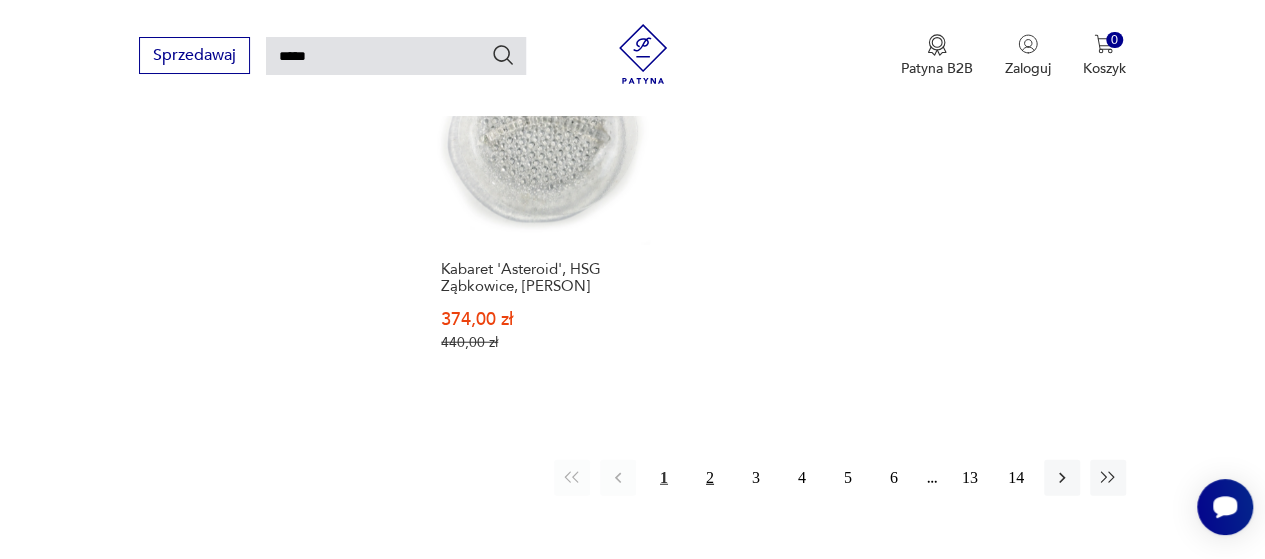 click on "2" at bounding box center [710, 478] 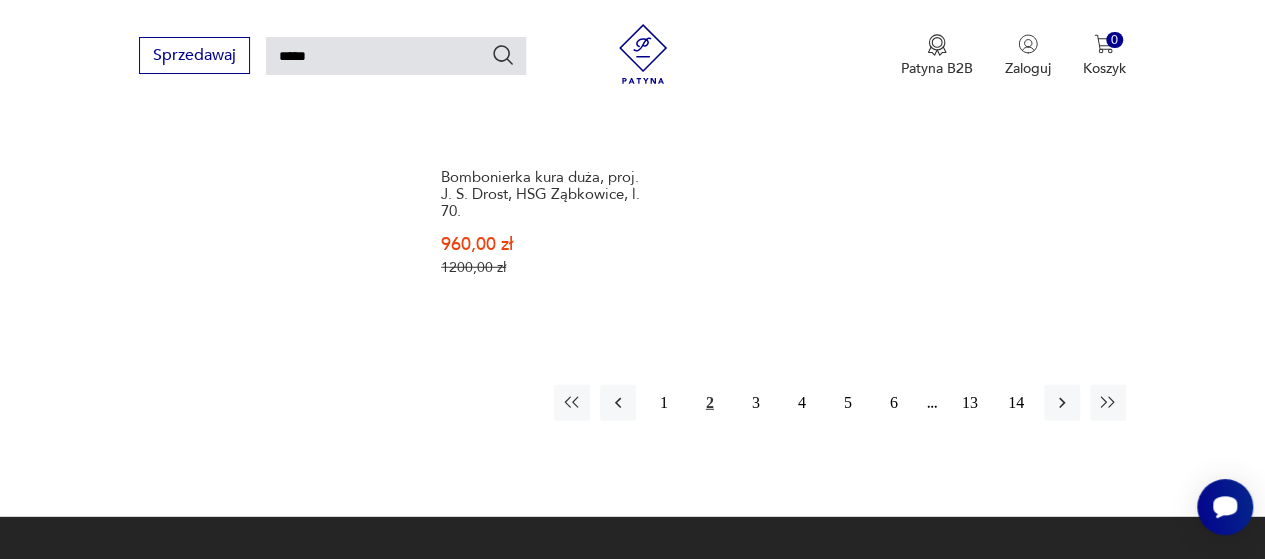 scroll, scrollTop: 2584, scrollLeft: 0, axis: vertical 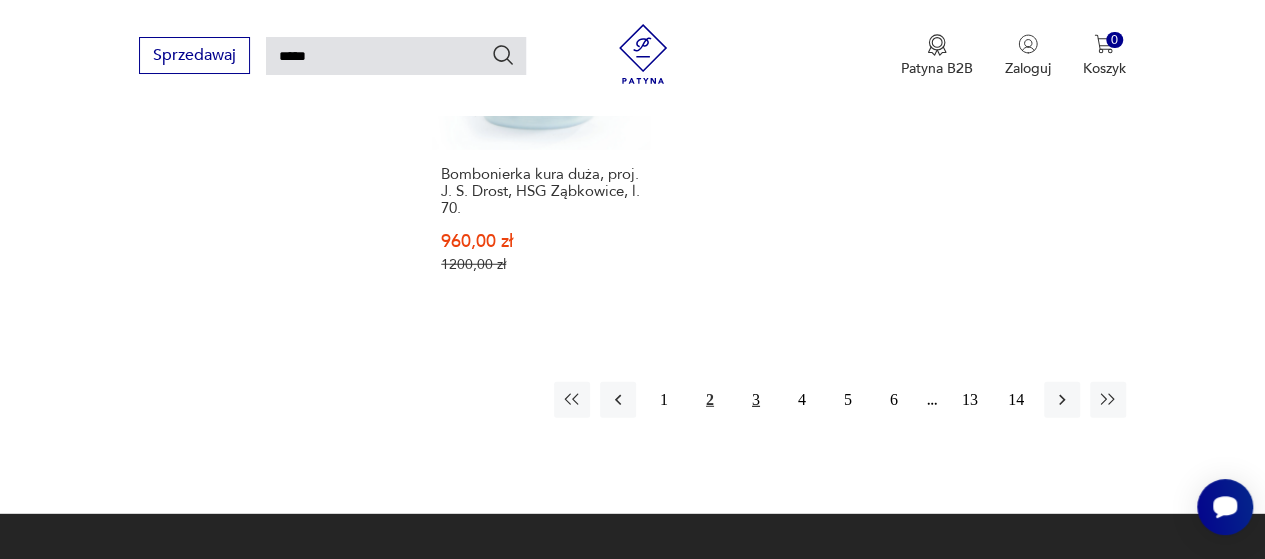 click on "3" at bounding box center [756, 400] 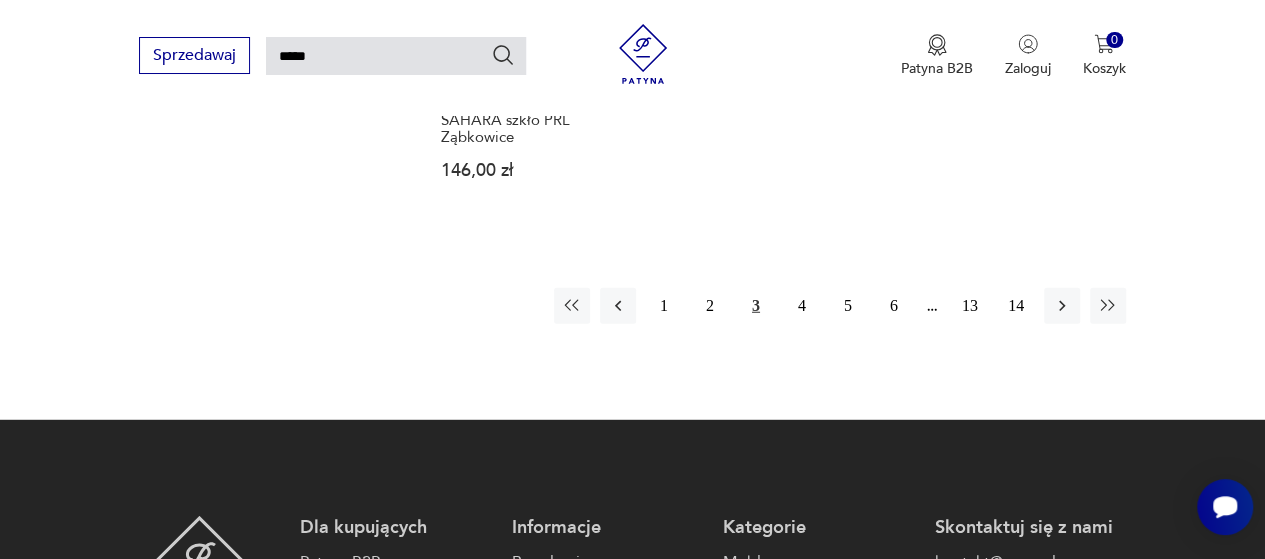scroll, scrollTop: 2584, scrollLeft: 0, axis: vertical 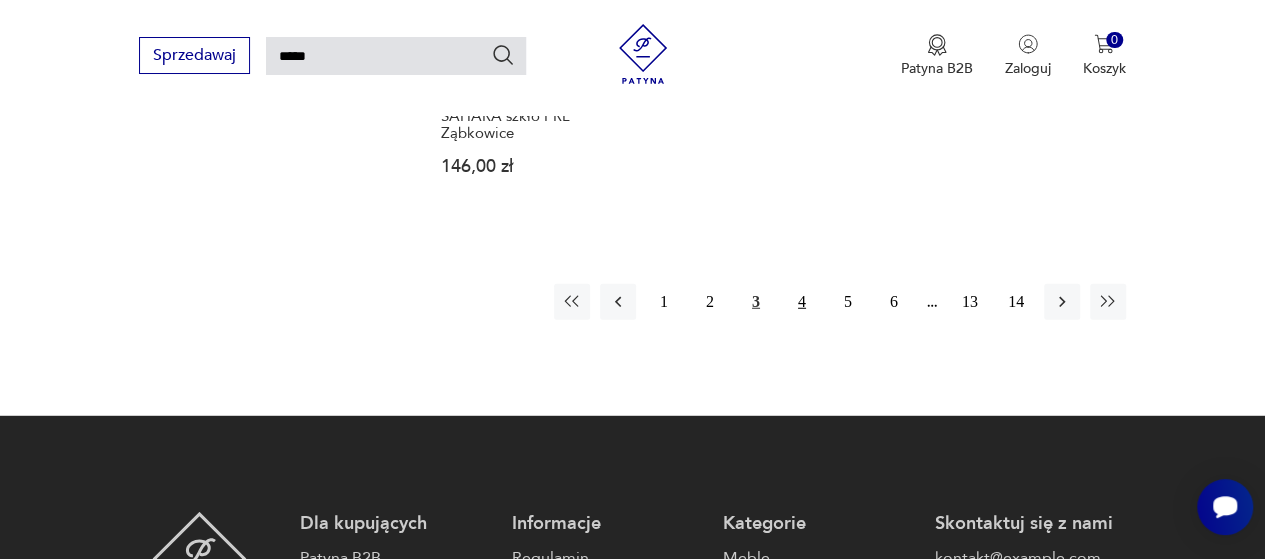 click on "4" at bounding box center [802, 302] 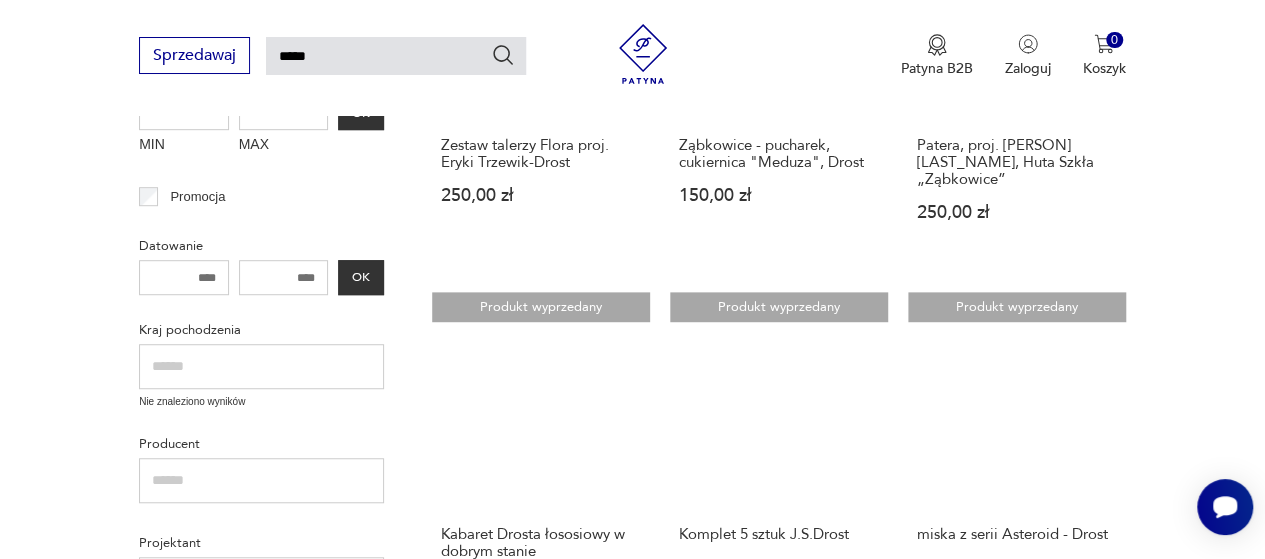 scroll, scrollTop: 0, scrollLeft: 0, axis: both 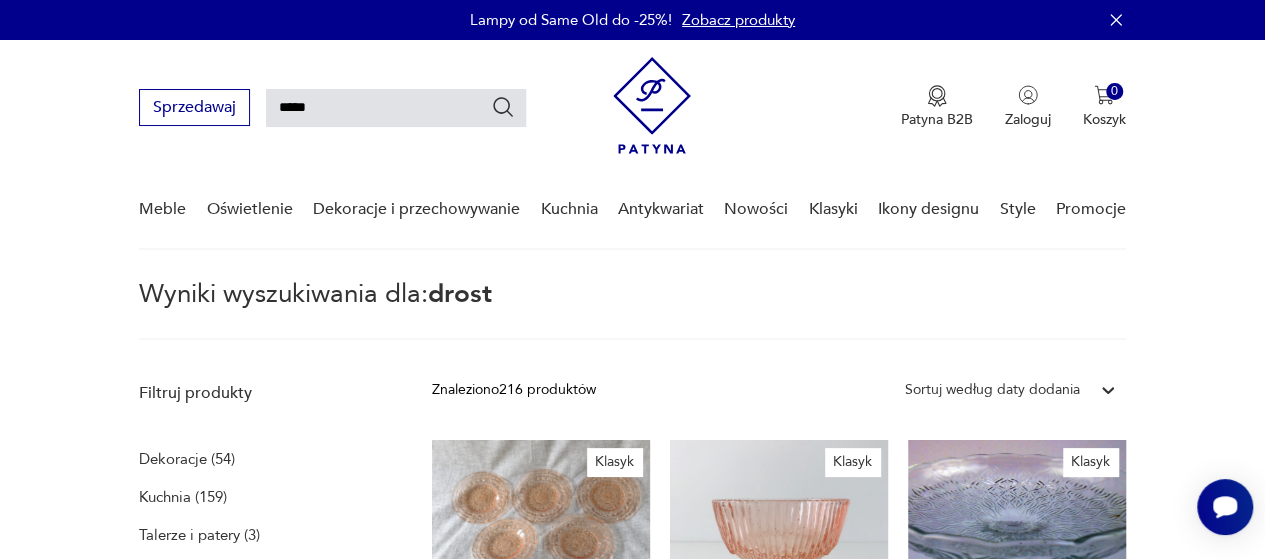 click on "*****" at bounding box center [396, 108] 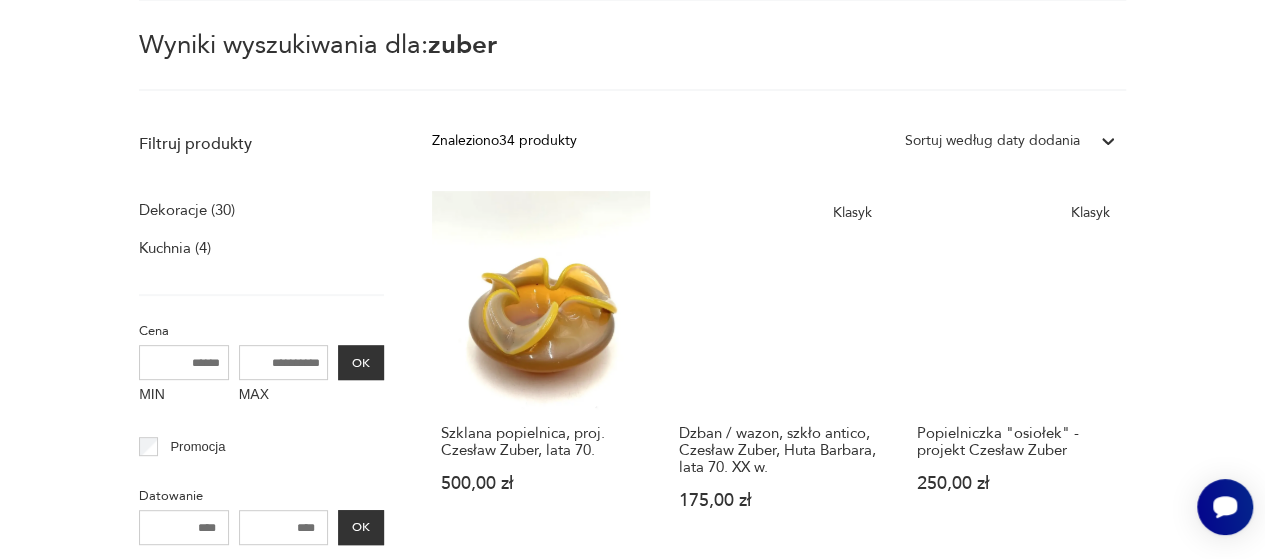 scroll, scrollTop: 0, scrollLeft: 0, axis: both 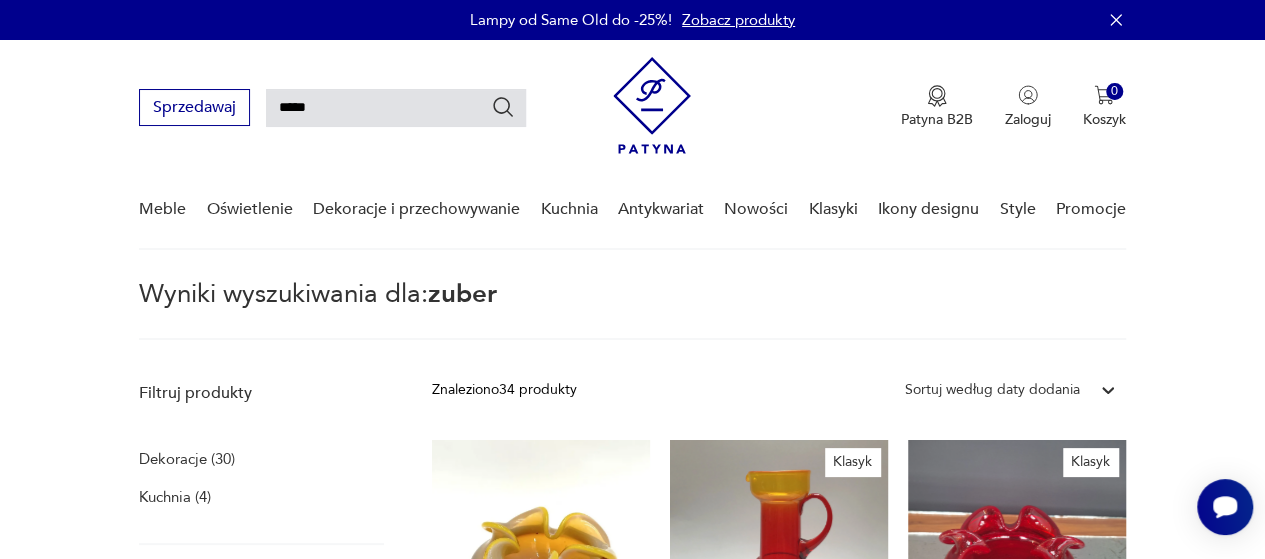 click on "*****" at bounding box center (396, 108) 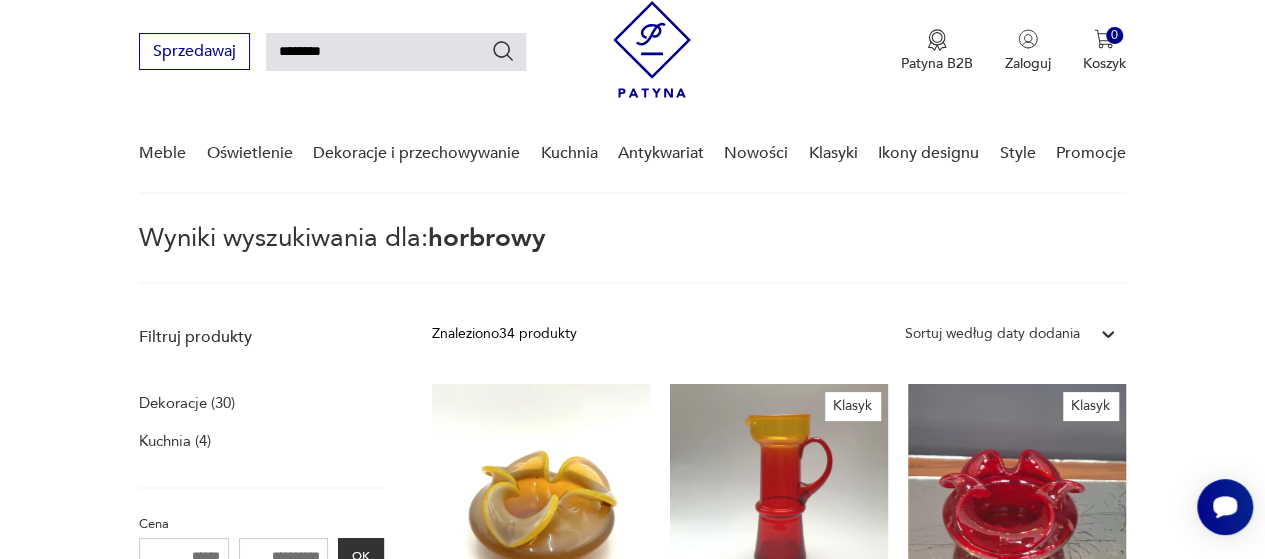 scroll, scrollTop: 72, scrollLeft: 0, axis: vertical 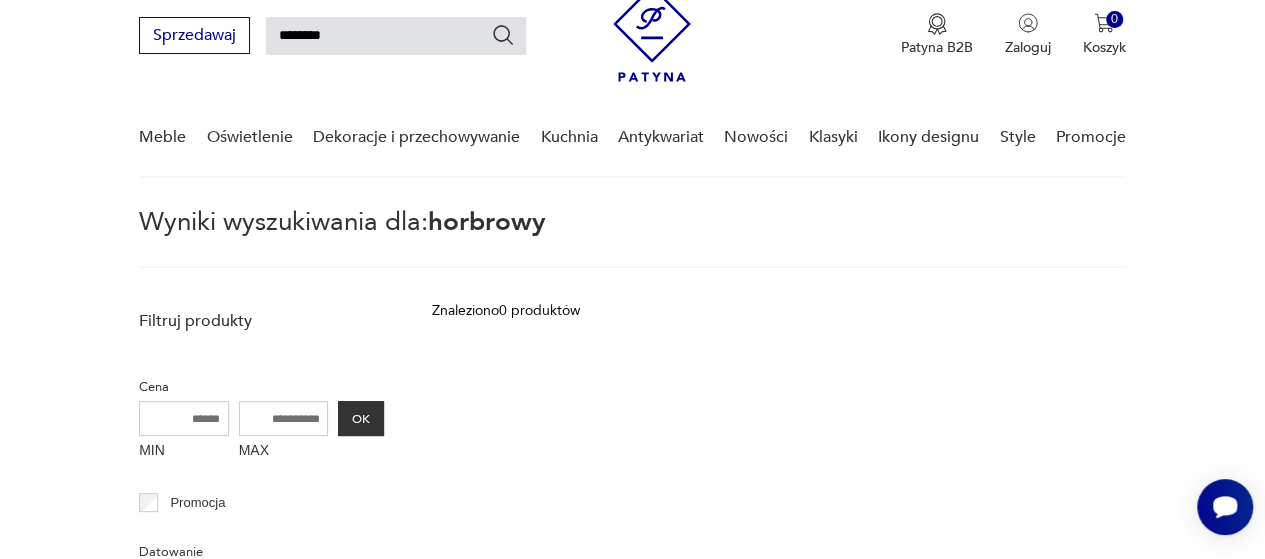 click on "********" at bounding box center (396, 36) 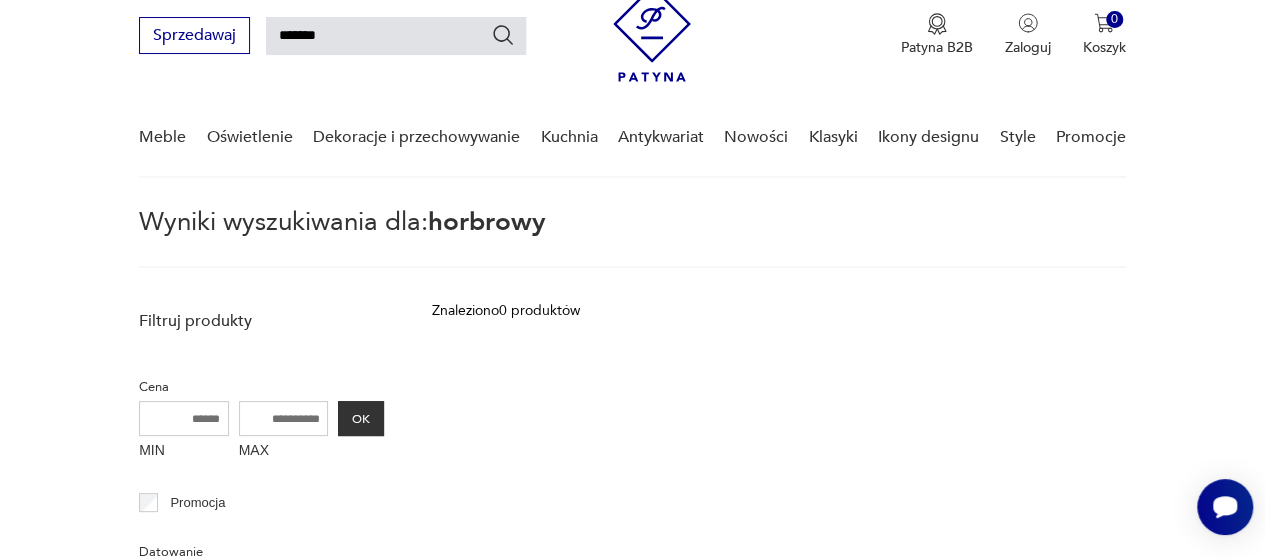 type on "*******" 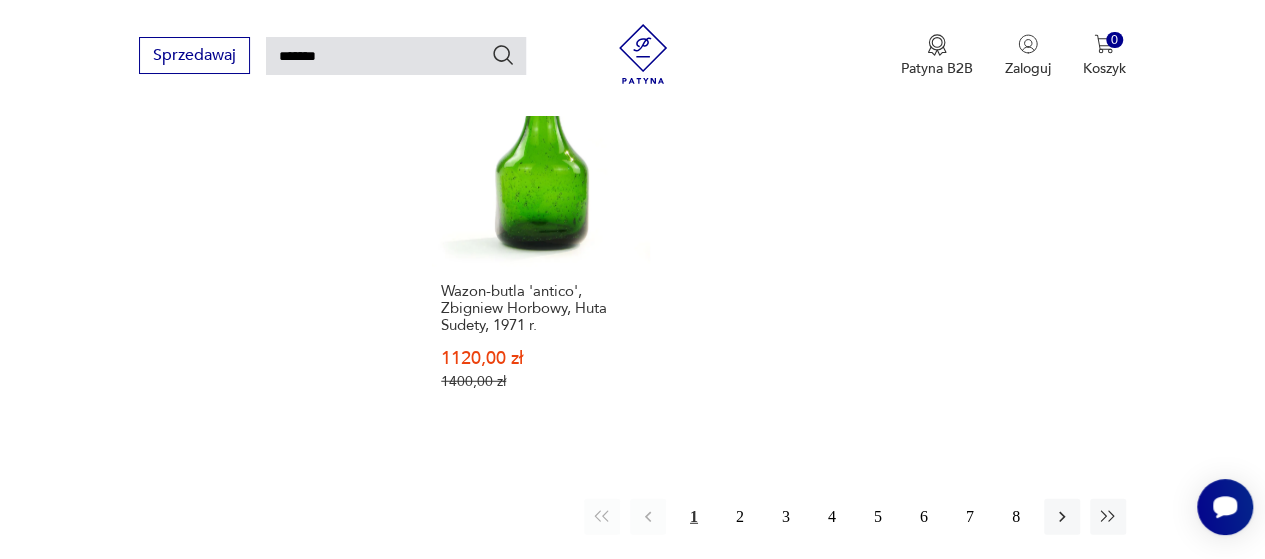 scroll, scrollTop: 2495, scrollLeft: 0, axis: vertical 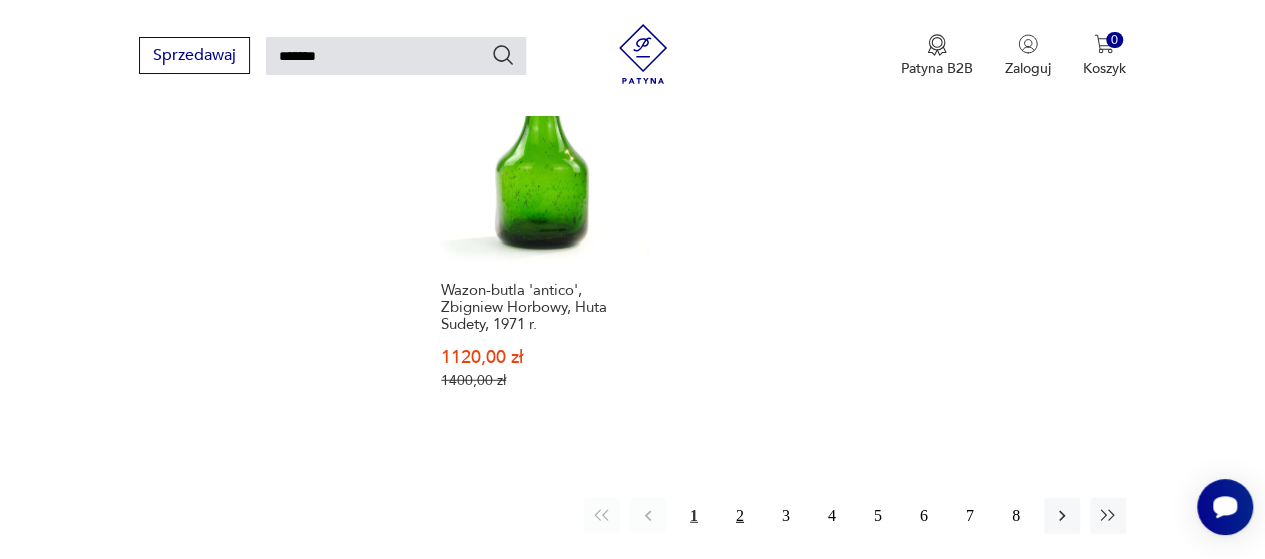 click on "2" at bounding box center (740, 516) 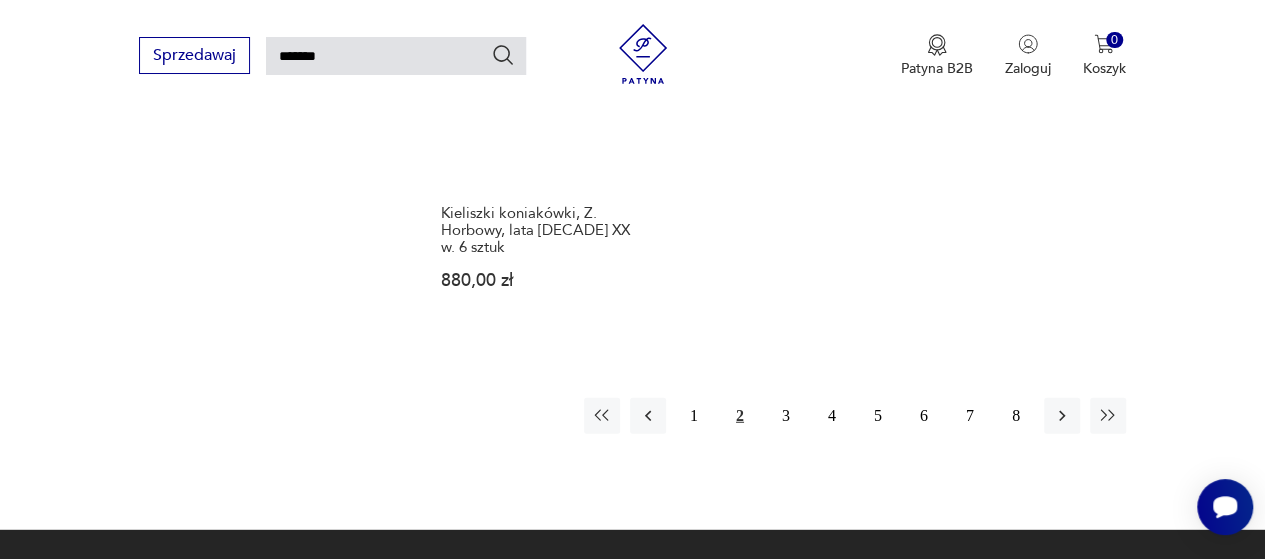 scroll, scrollTop: 2498, scrollLeft: 0, axis: vertical 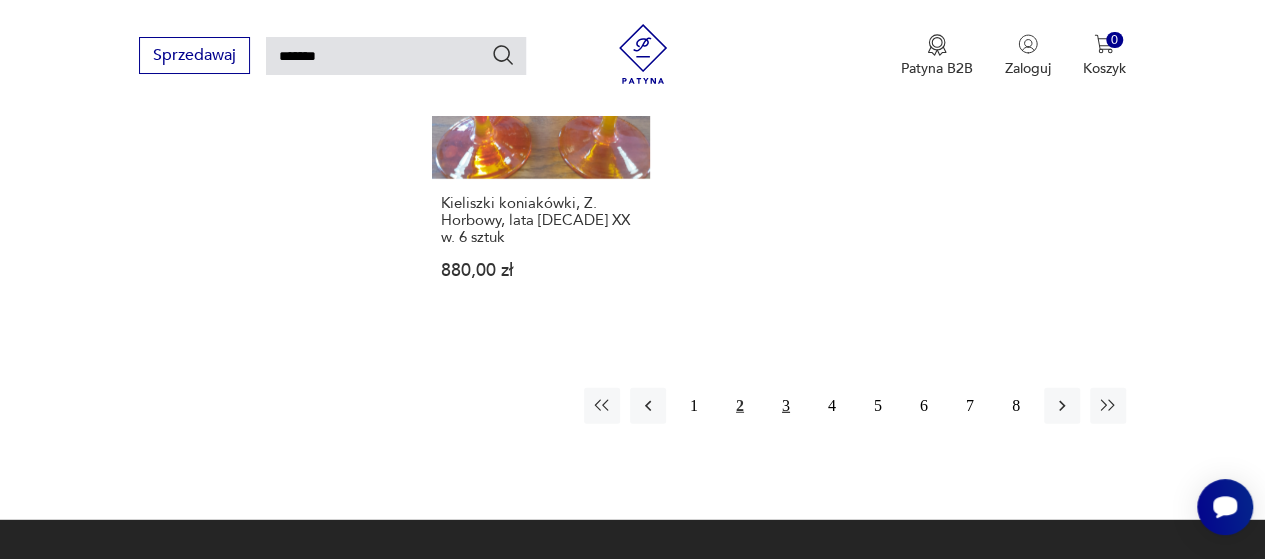 click on "3" at bounding box center (786, 406) 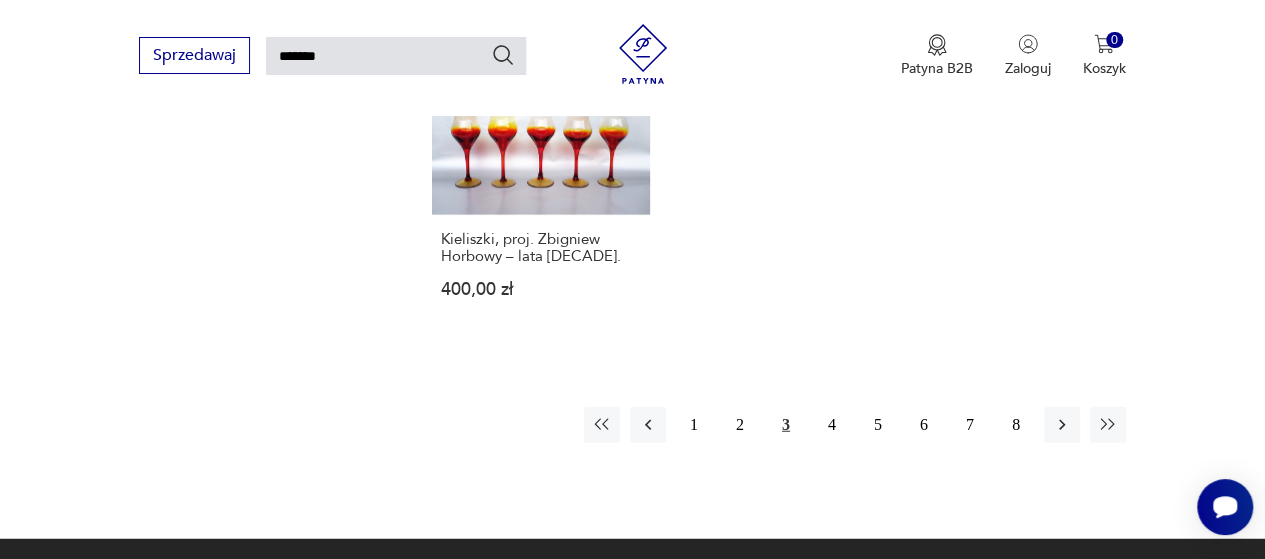 scroll, scrollTop: 2373, scrollLeft: 0, axis: vertical 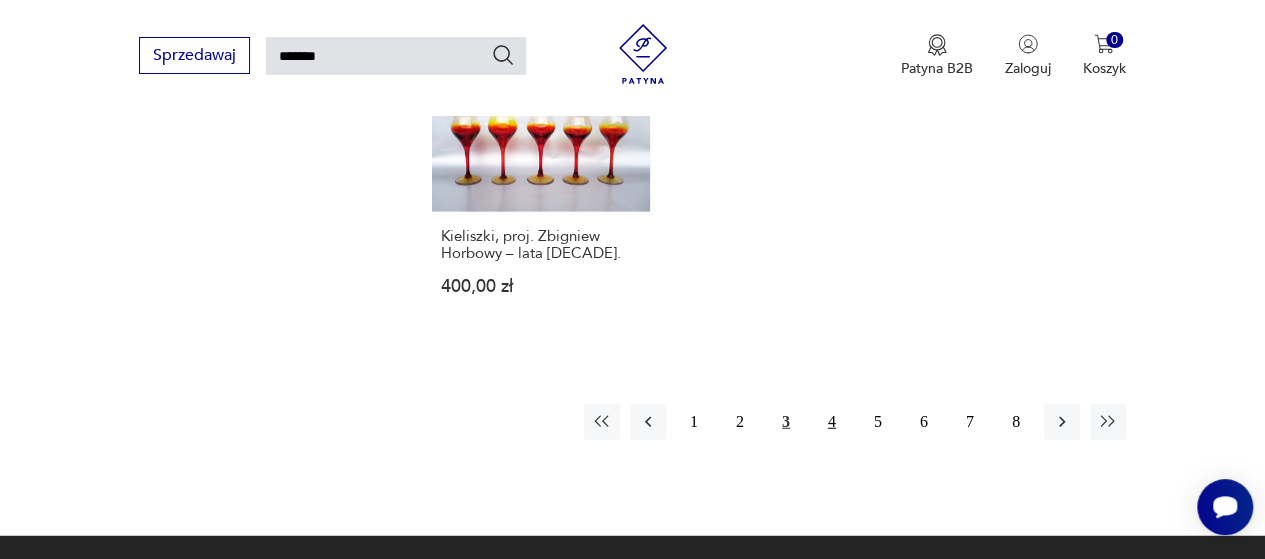 click on "4" at bounding box center [832, 422] 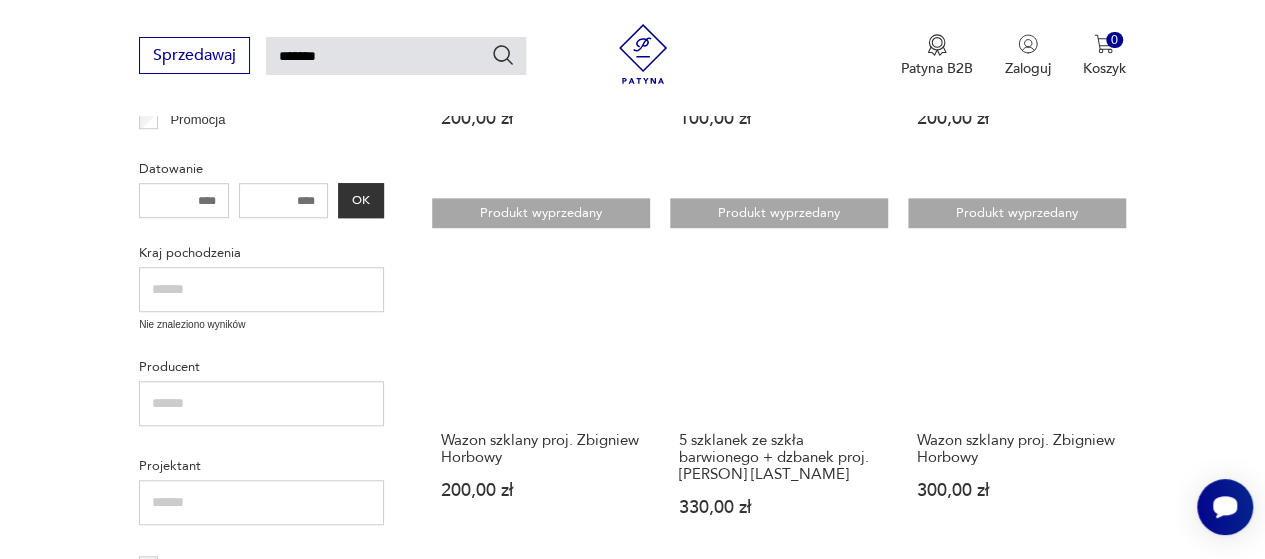 scroll, scrollTop: 0, scrollLeft: 0, axis: both 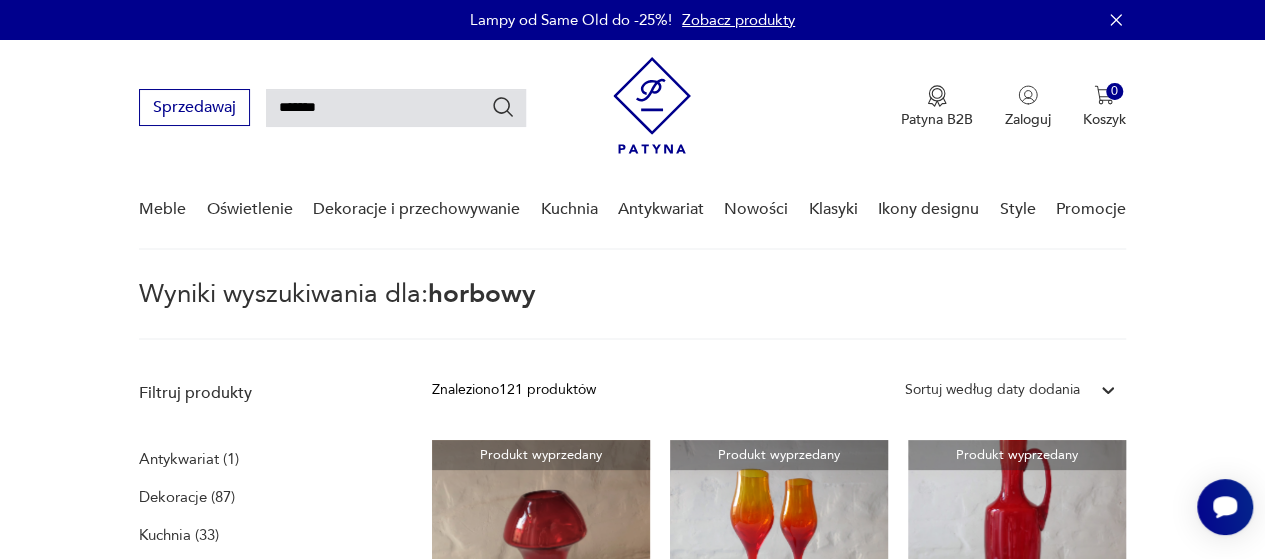 click on "*******" at bounding box center (396, 108) 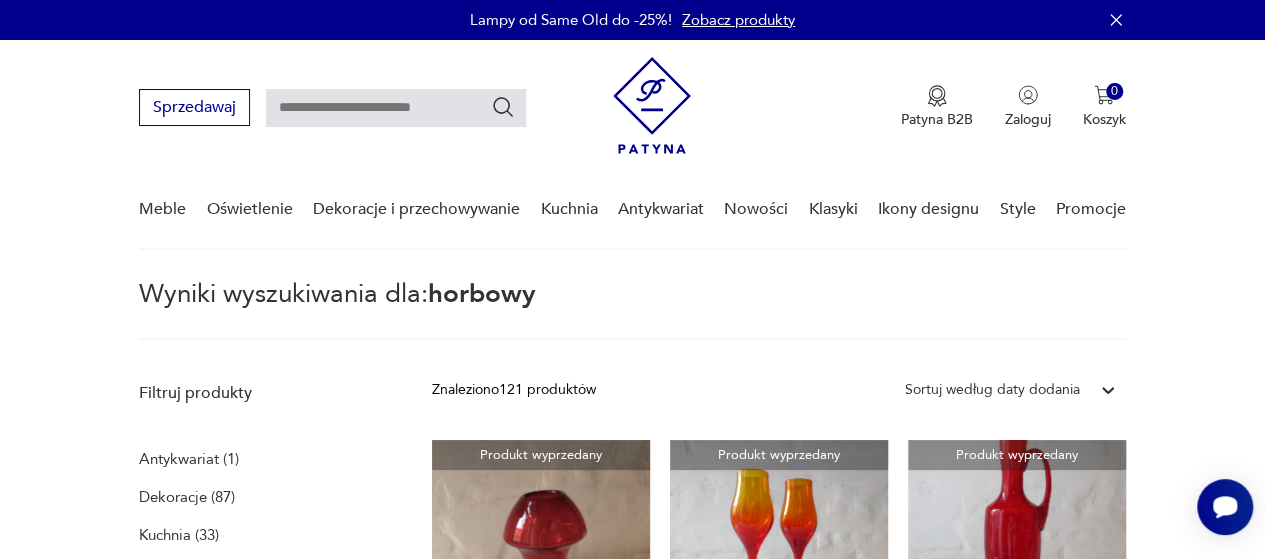 type 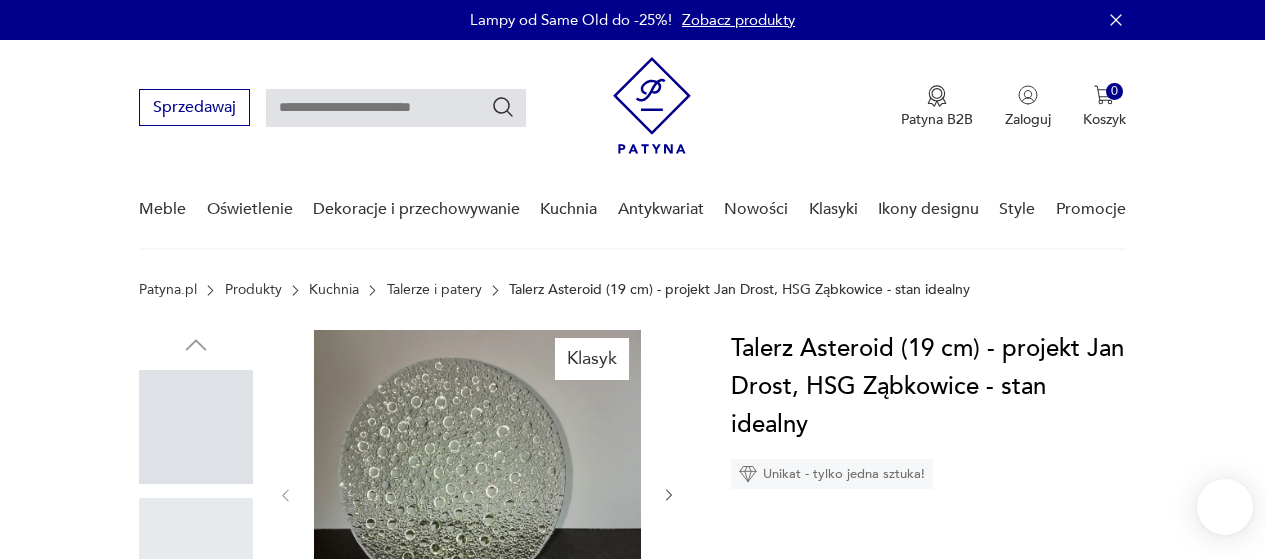 scroll, scrollTop: 0, scrollLeft: 0, axis: both 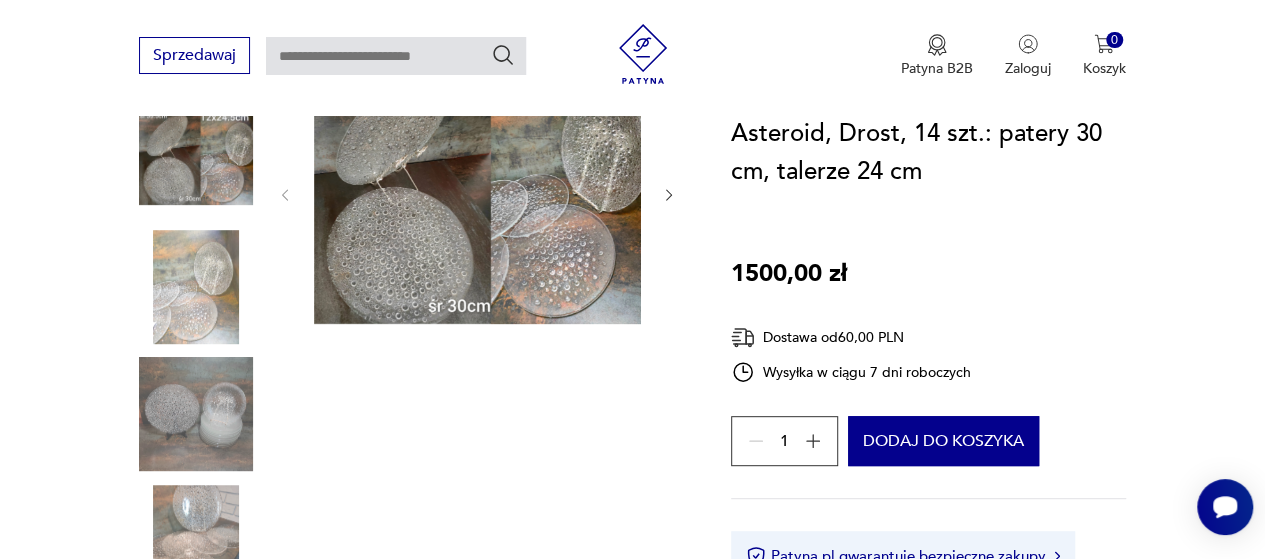 click at bounding box center [669, 195] 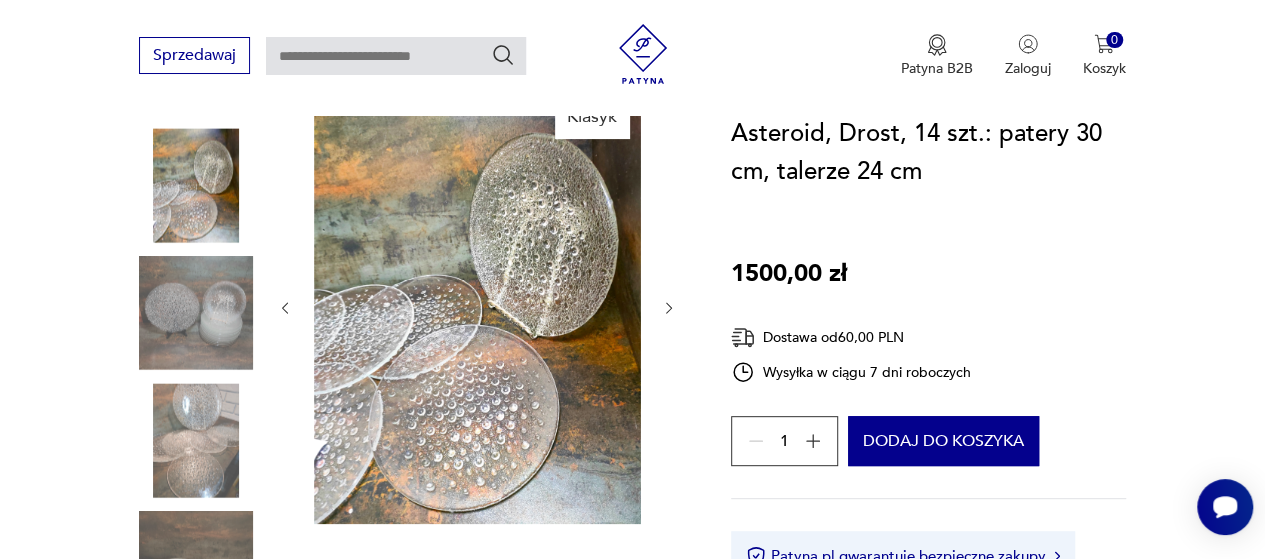 scroll, scrollTop: 240, scrollLeft: 0, axis: vertical 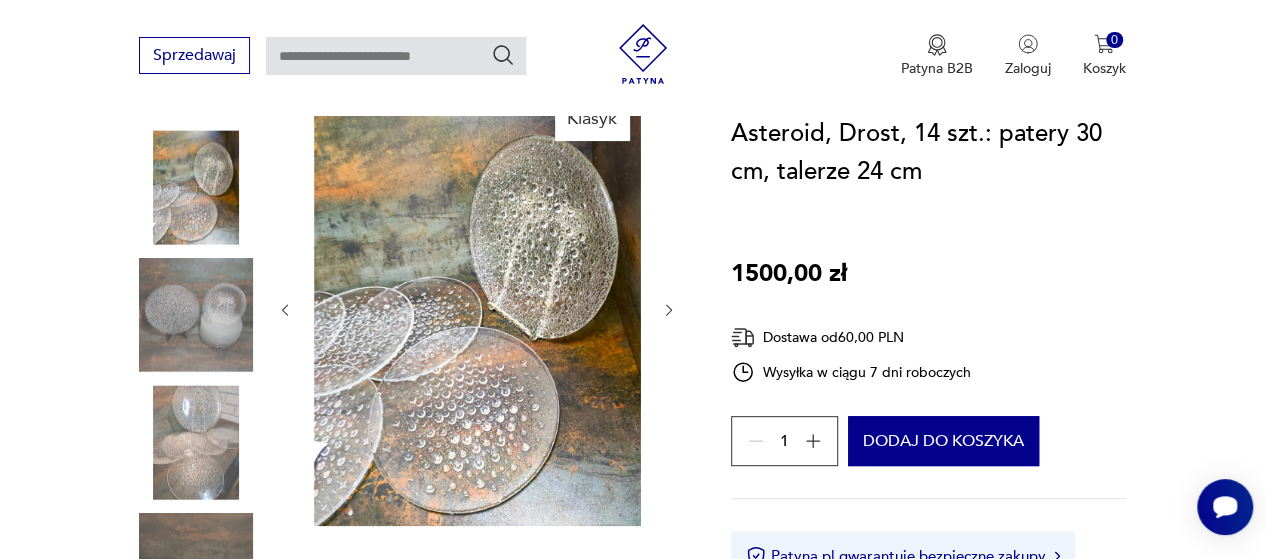 click at bounding box center (669, 310) 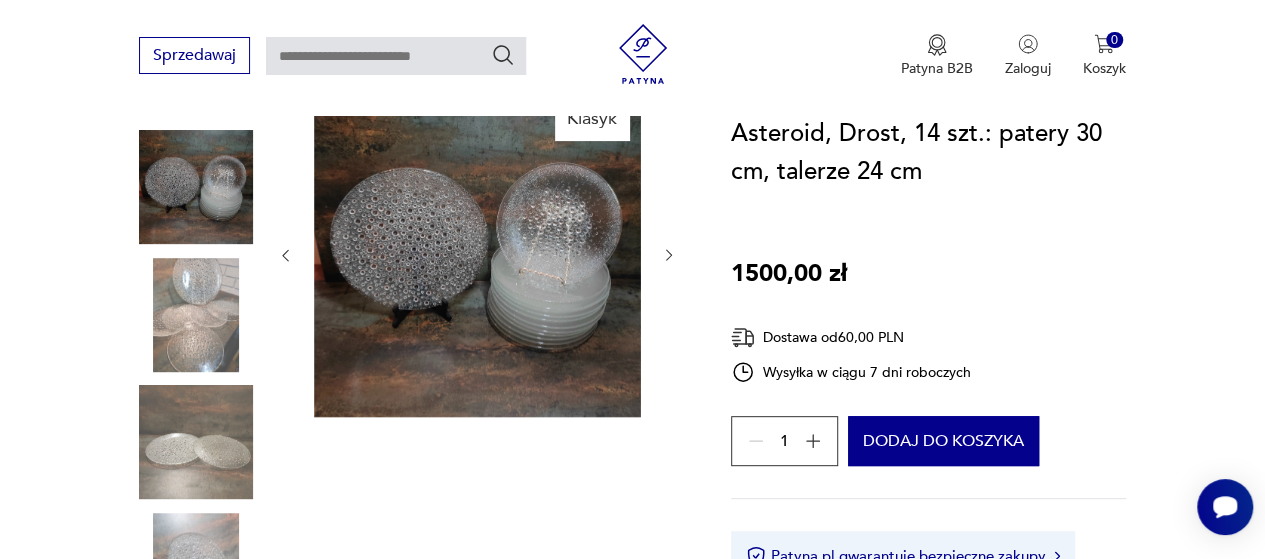 click at bounding box center [477, 255] 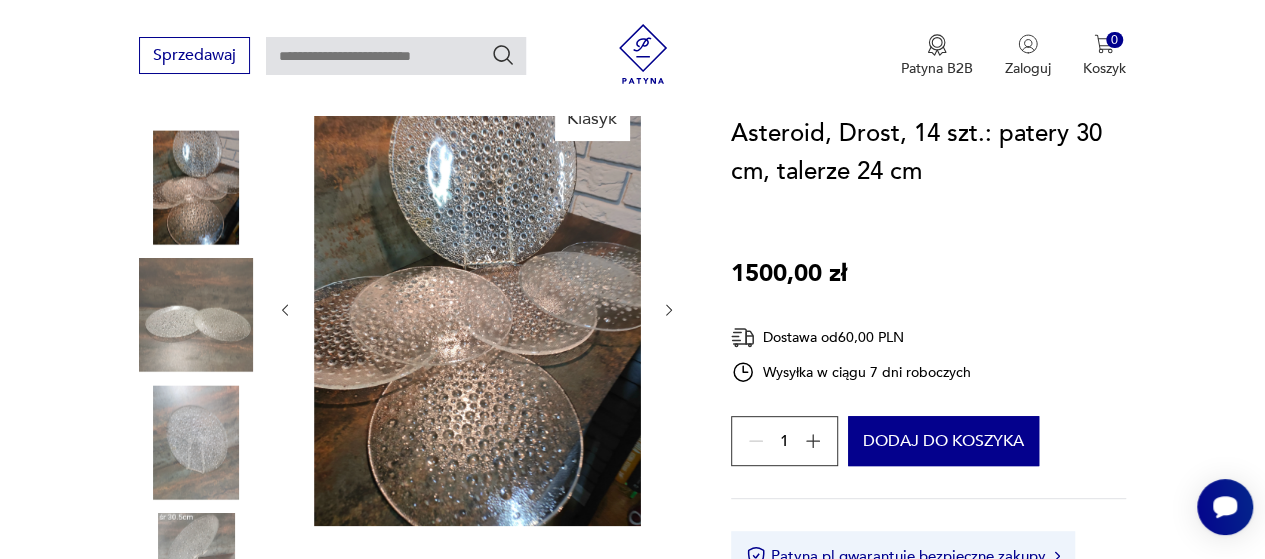 click at bounding box center [477, 310] 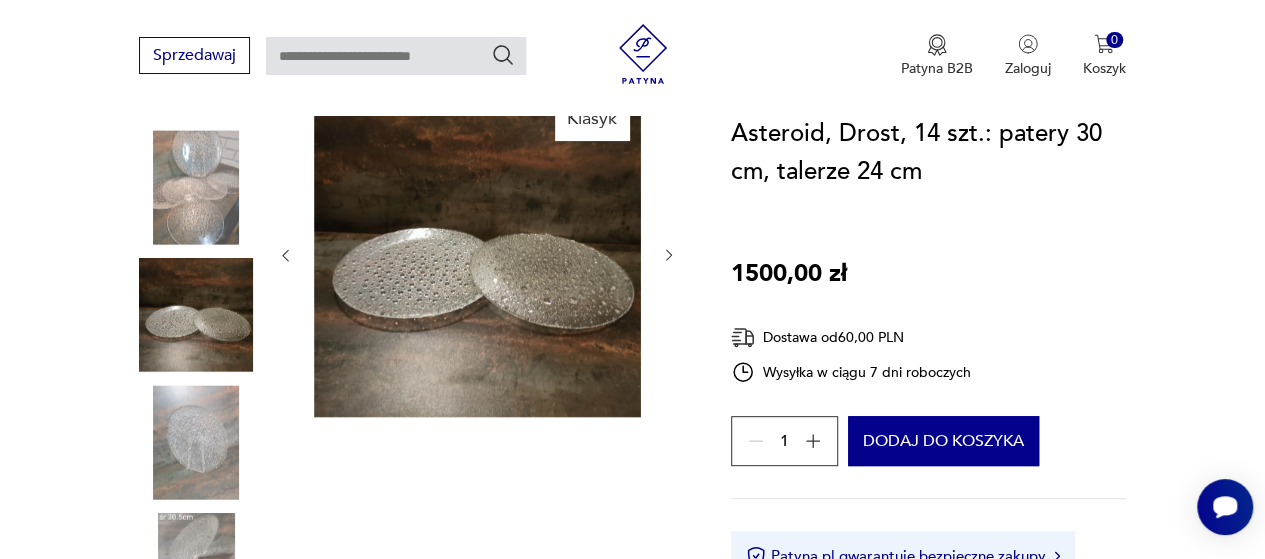 click at bounding box center [669, 255] 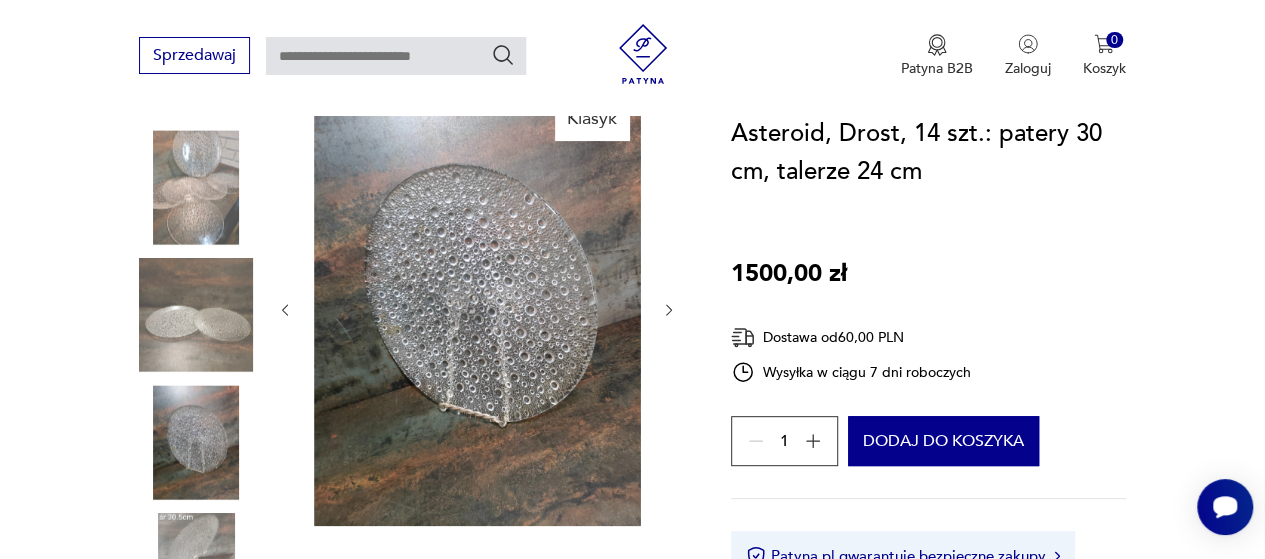 click at bounding box center [669, 309] 